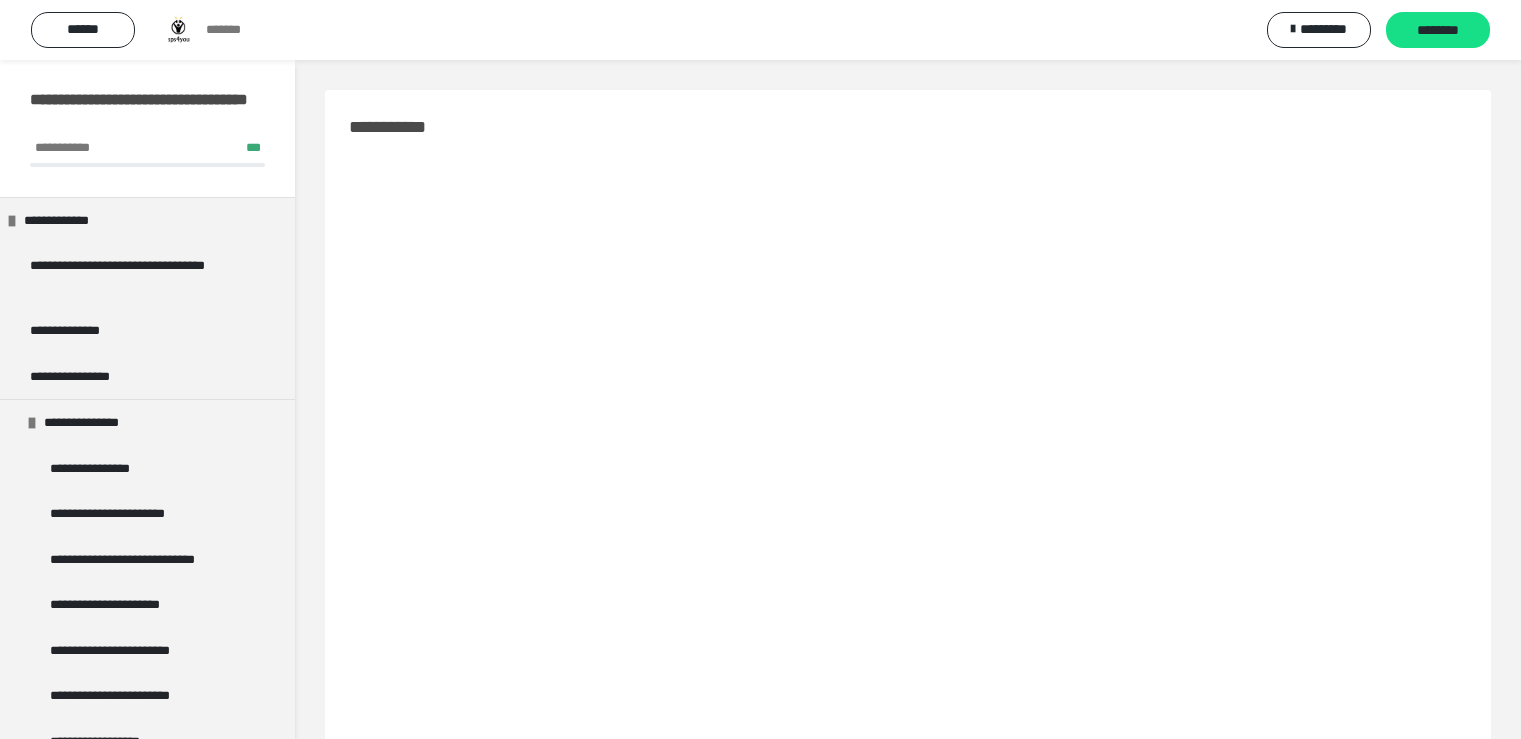 scroll, scrollTop: 82, scrollLeft: 0, axis: vertical 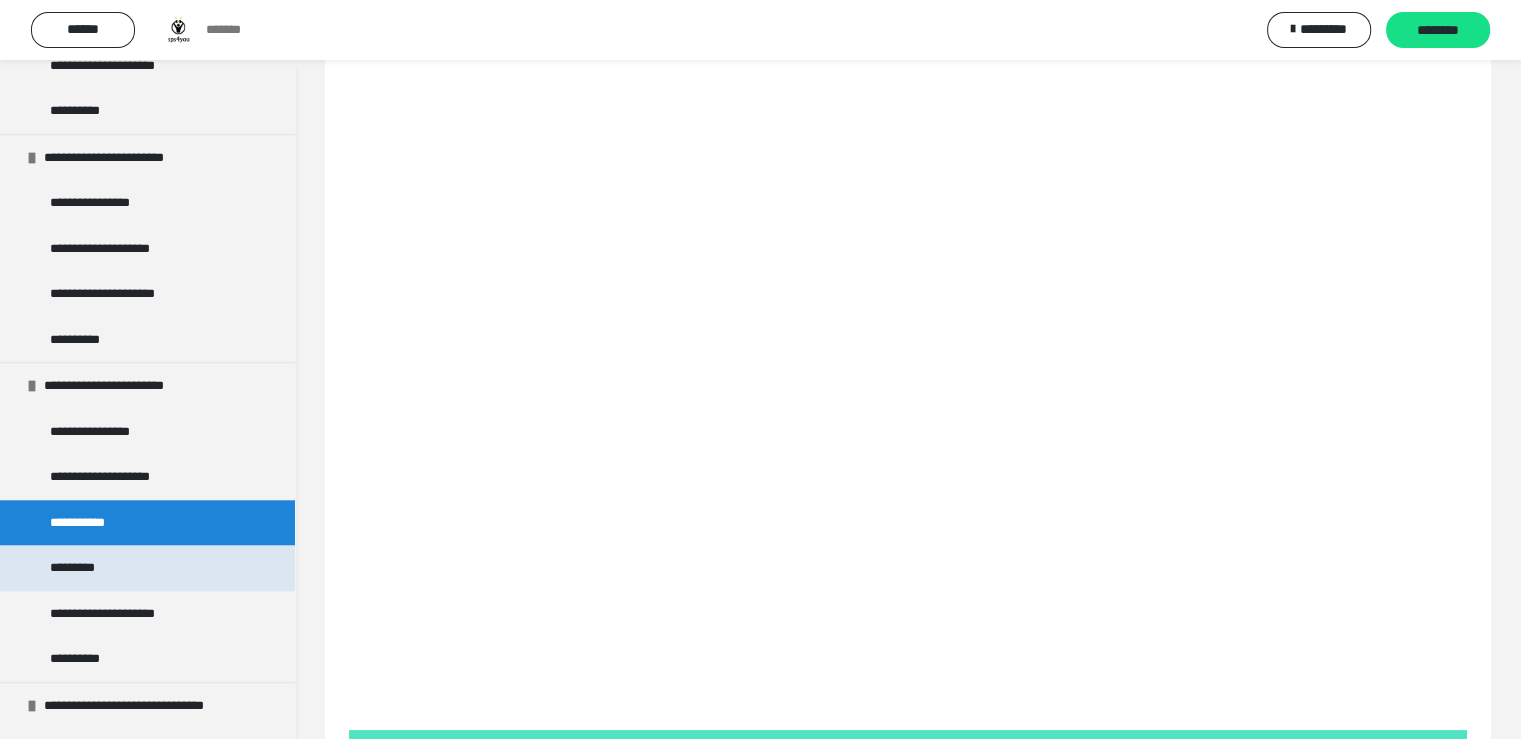click on "*********" at bounding box center (147, 568) 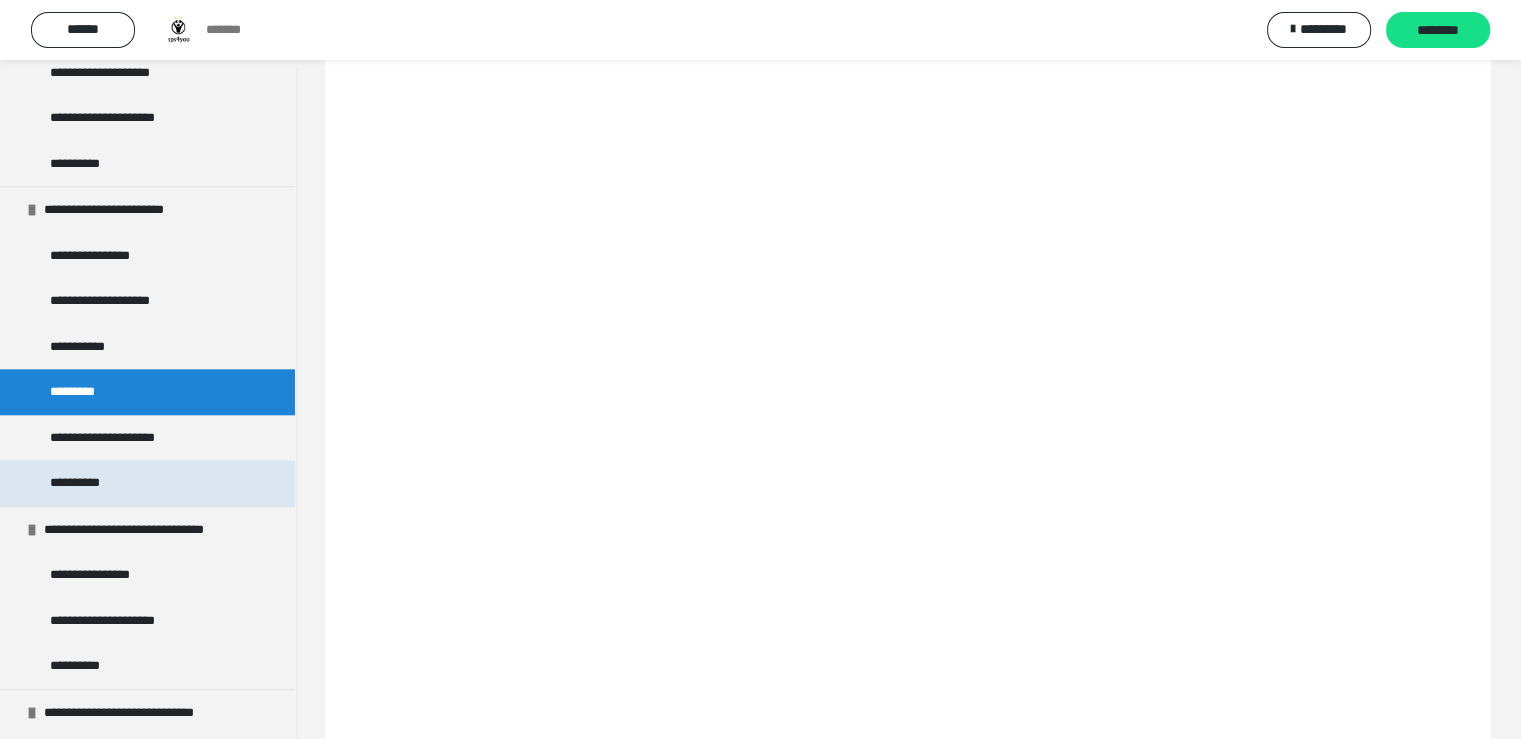 scroll, scrollTop: 2100, scrollLeft: 0, axis: vertical 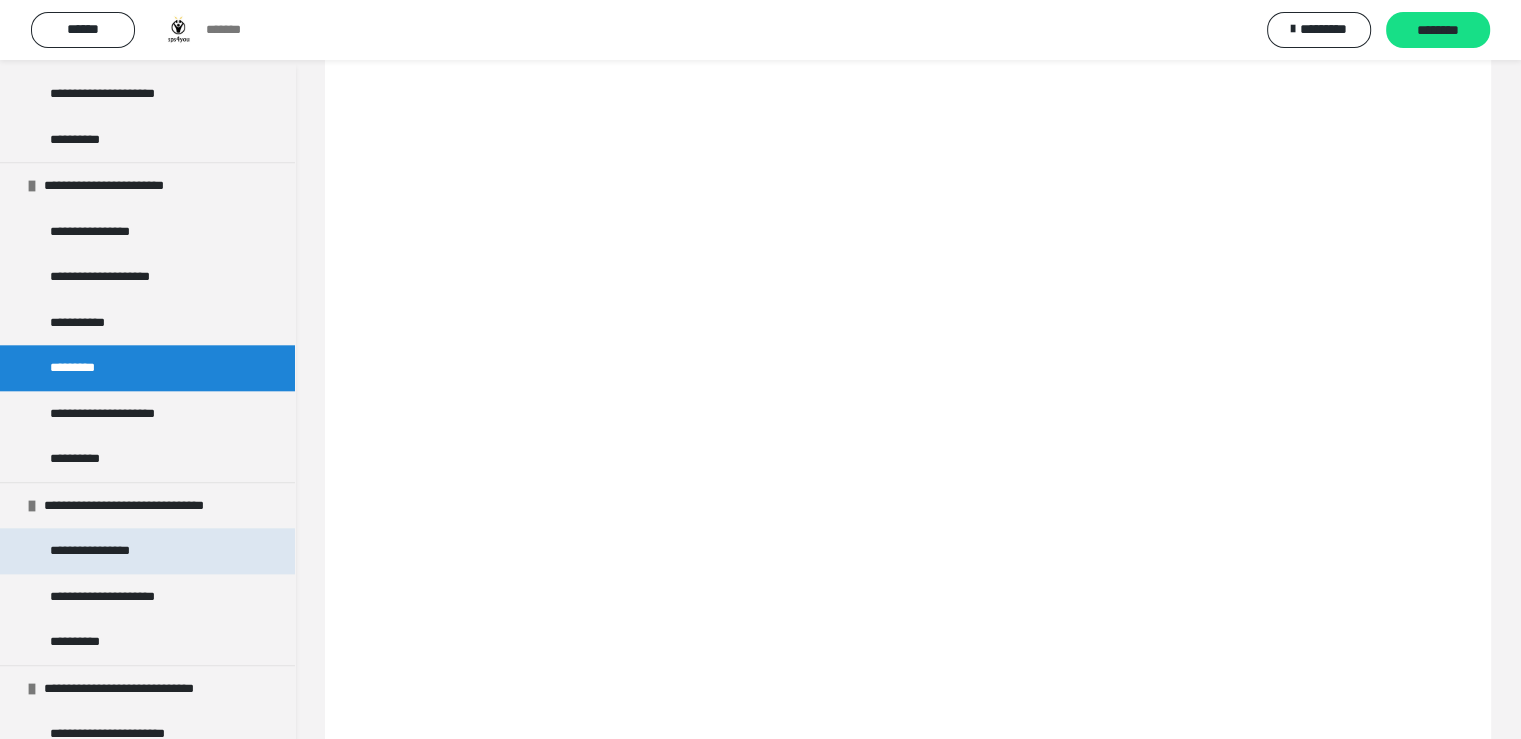 click on "**********" at bounding box center [147, 551] 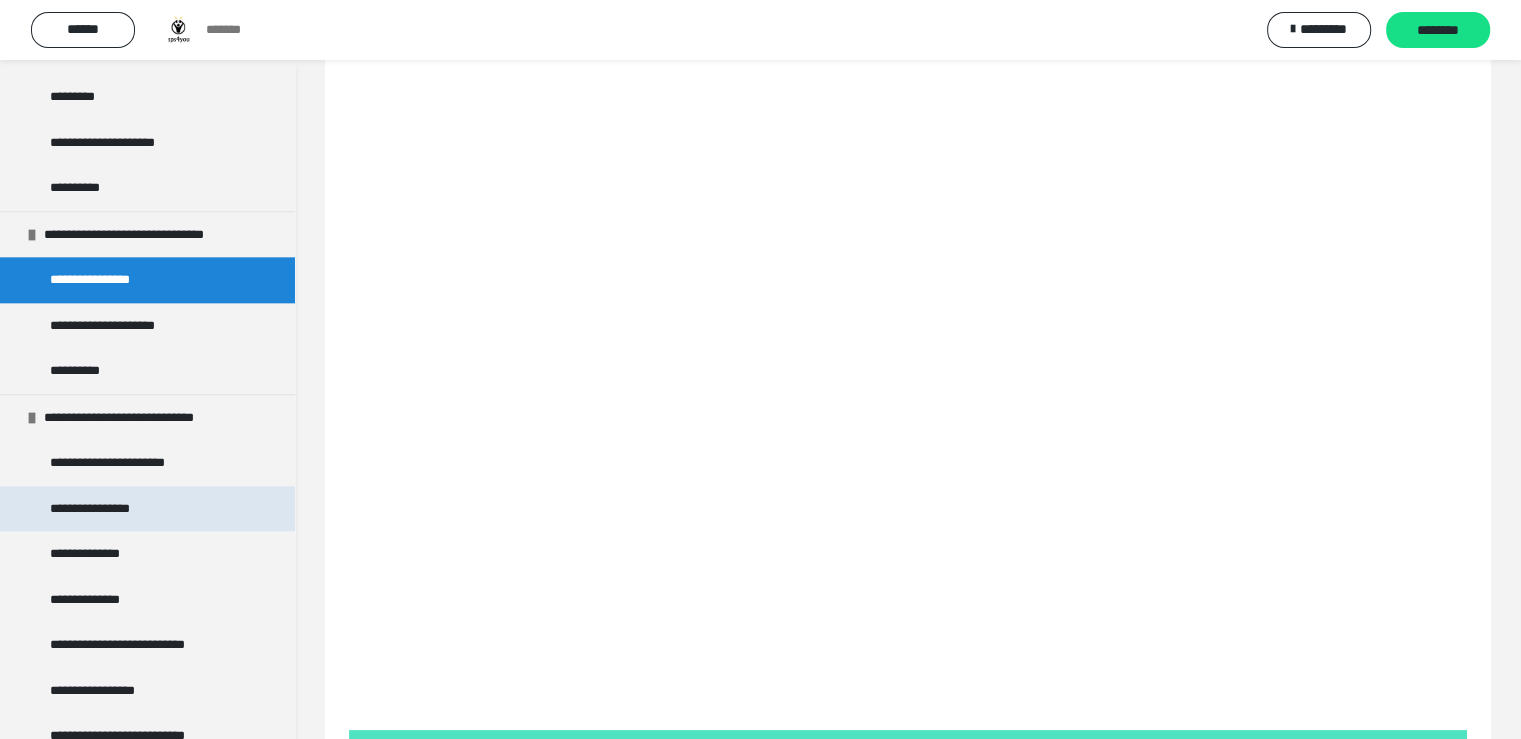 scroll, scrollTop: 2400, scrollLeft: 0, axis: vertical 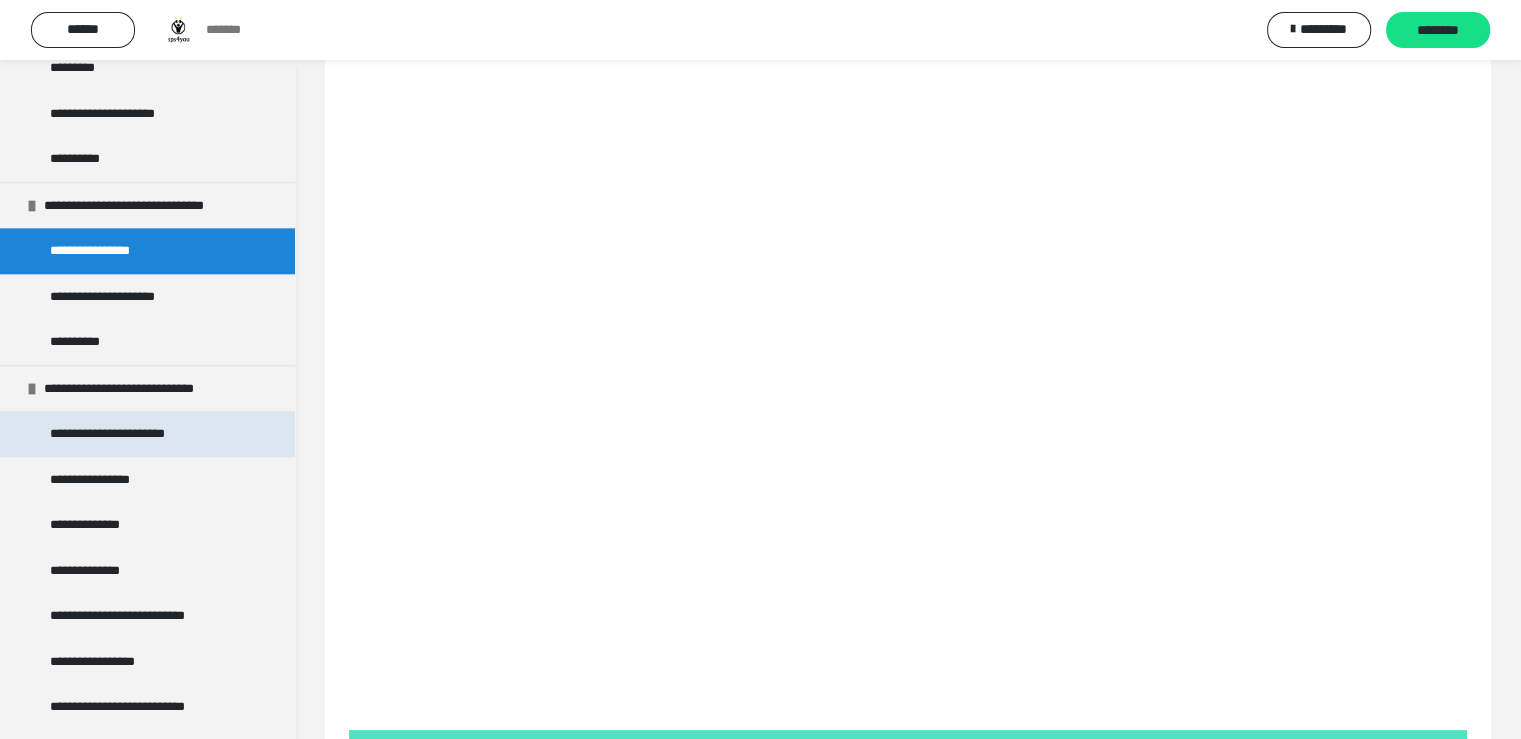 click on "**********" at bounding box center (147, 434) 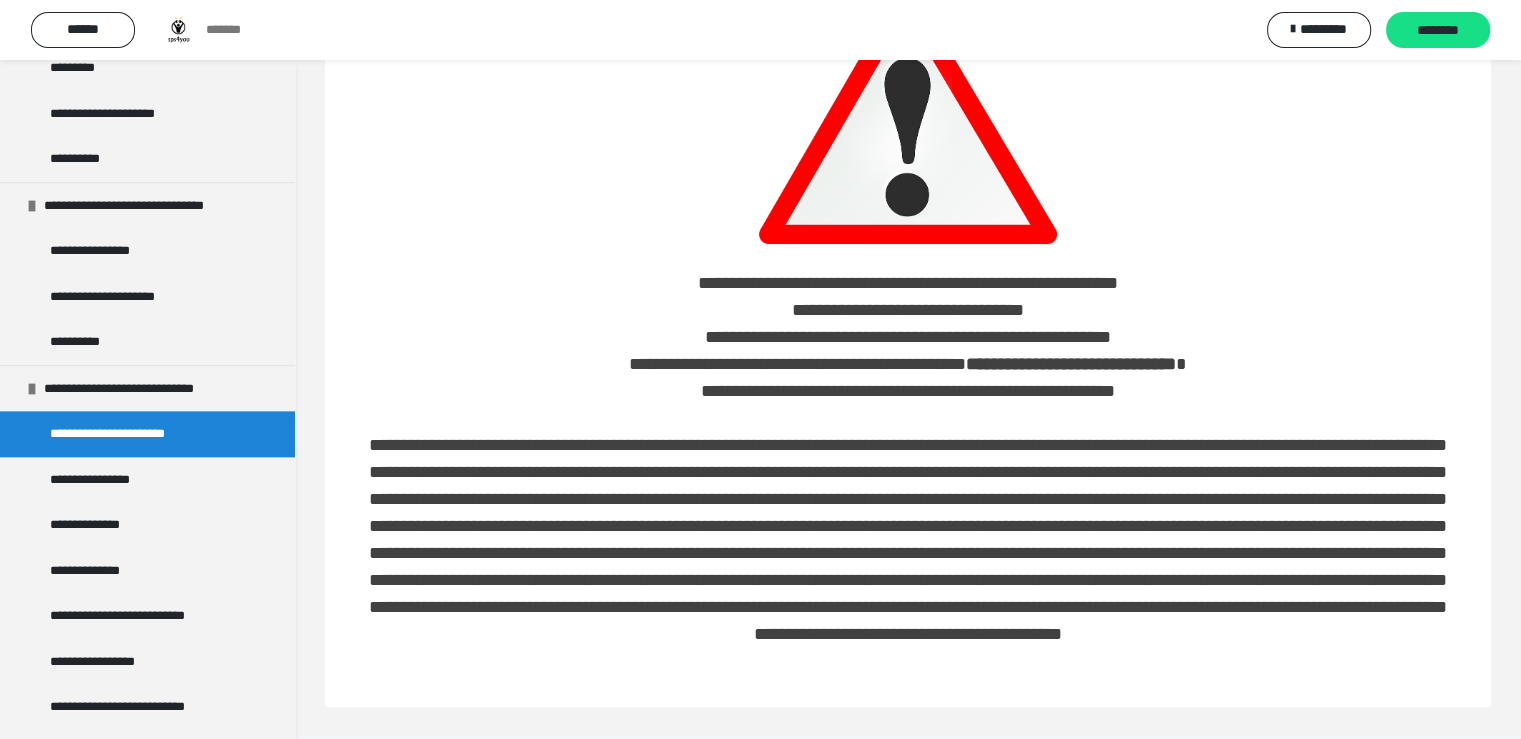 scroll, scrollTop: 272, scrollLeft: 0, axis: vertical 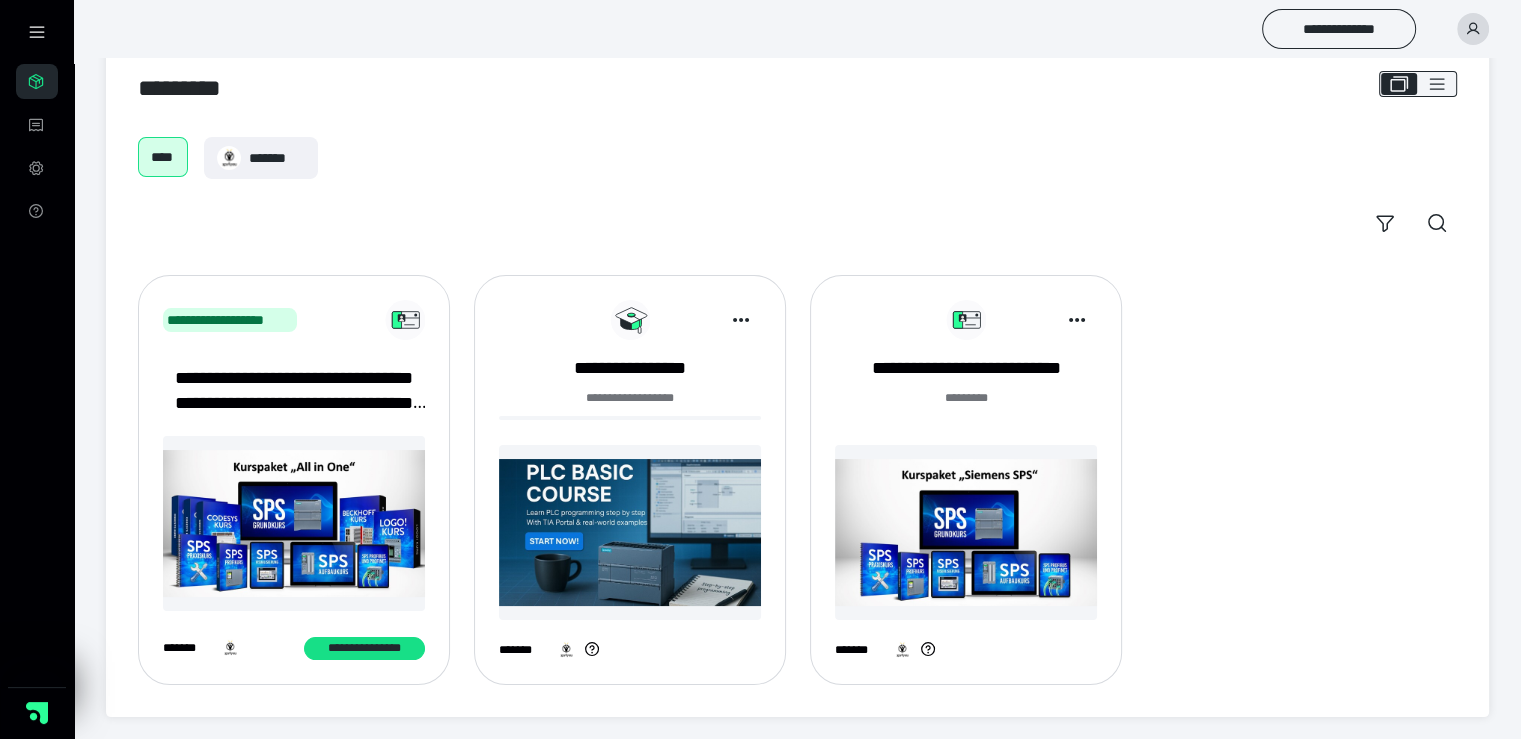 click on "**********" at bounding box center (294, 391) 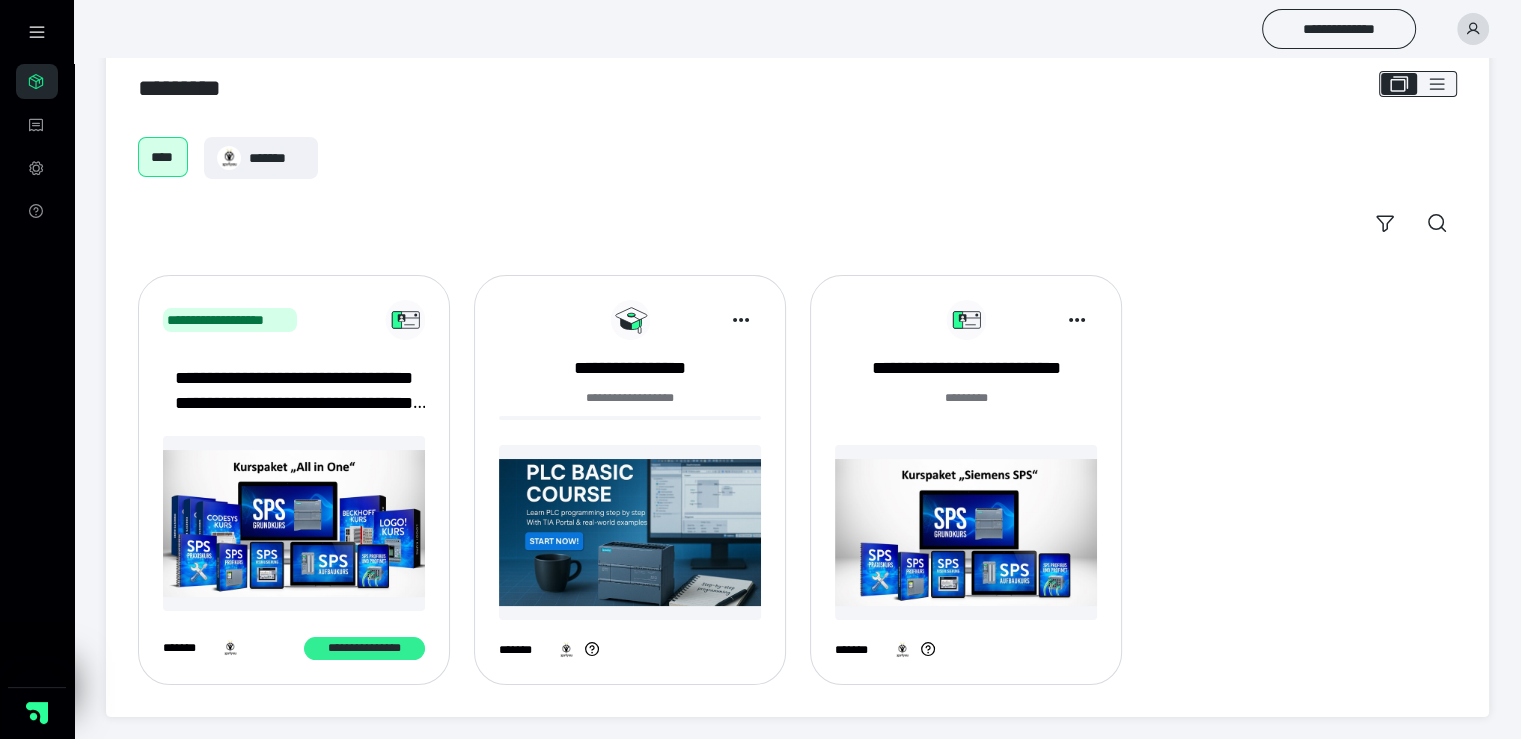 click on "**********" at bounding box center [364, 649] 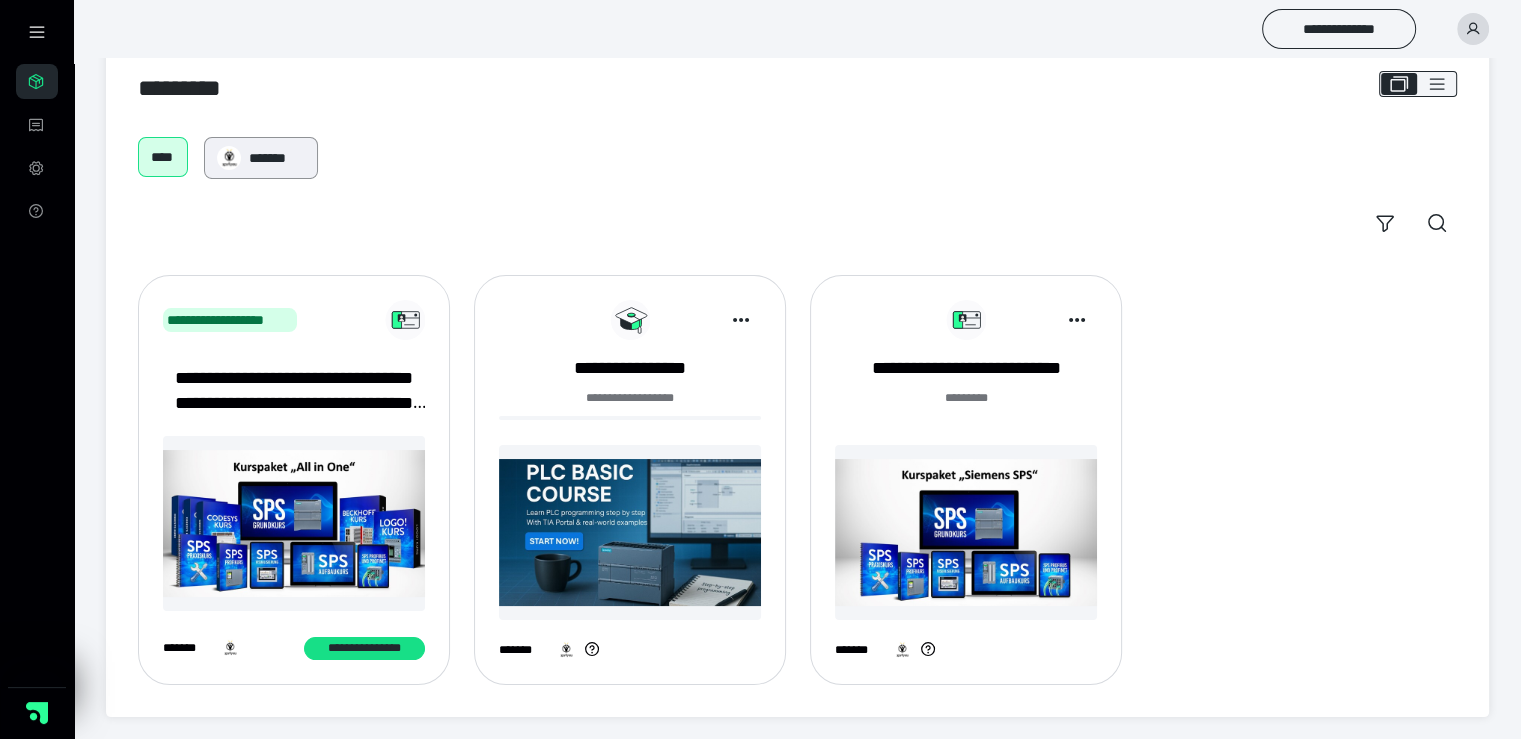 click on "*******" at bounding box center (277, 158) 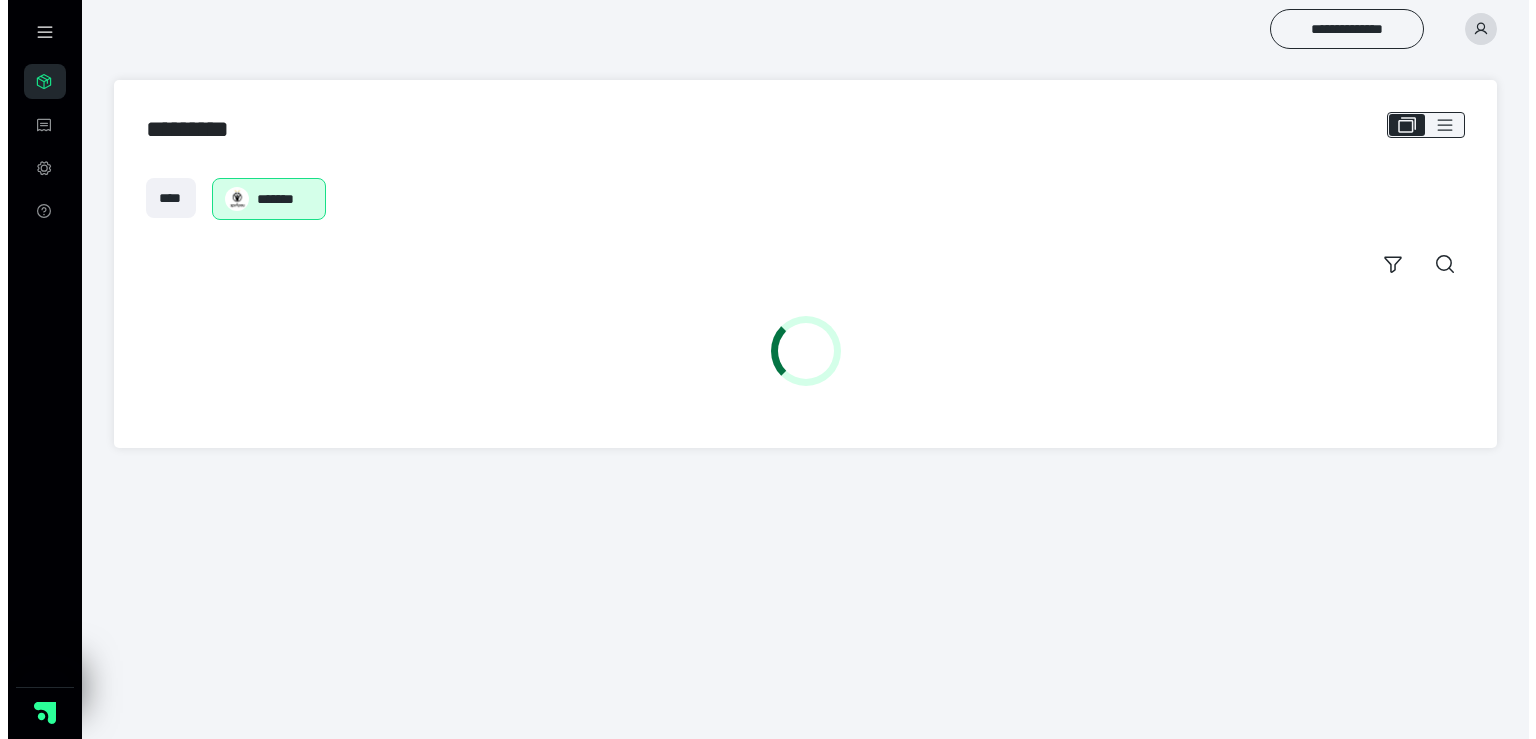 scroll, scrollTop: 0, scrollLeft: 0, axis: both 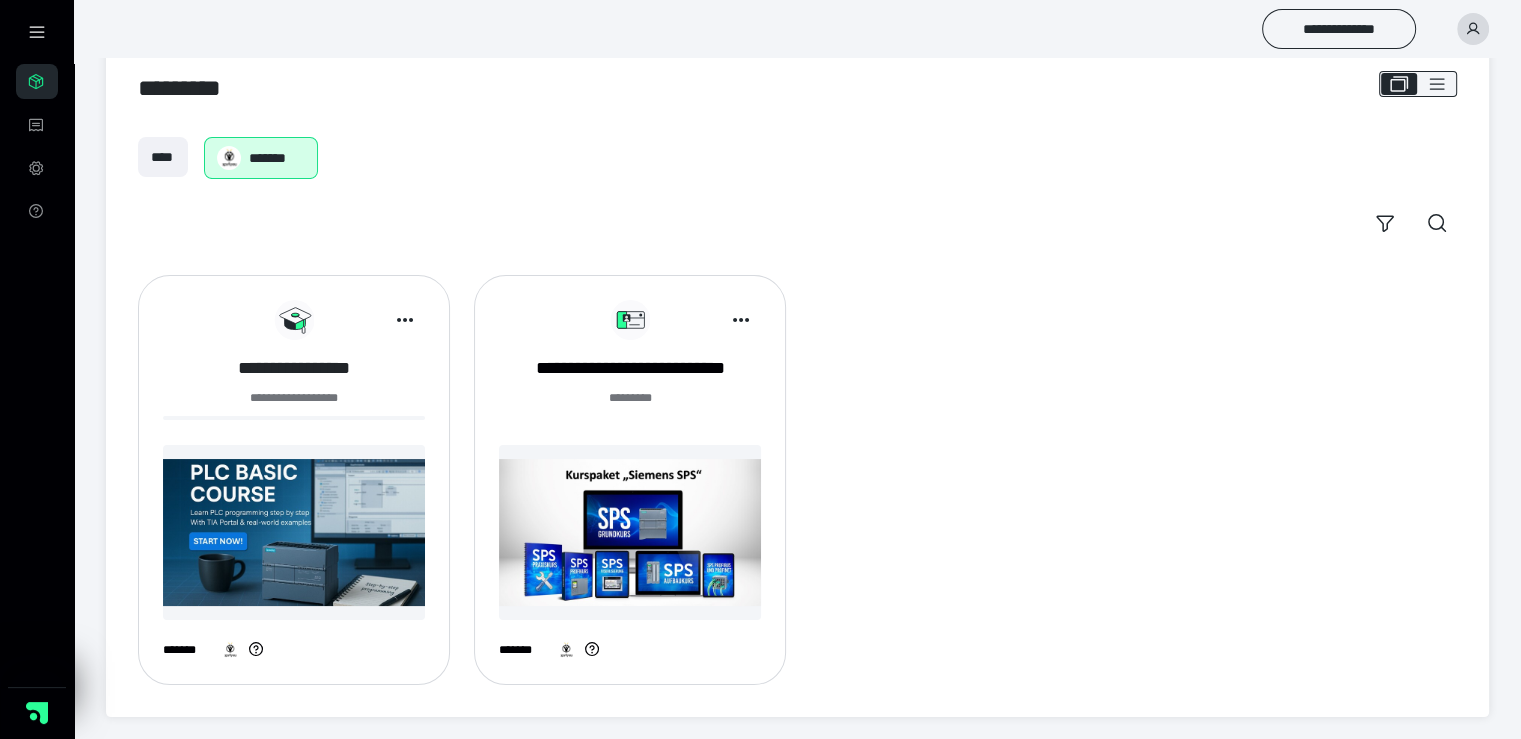 click on "**********" at bounding box center [294, 368] 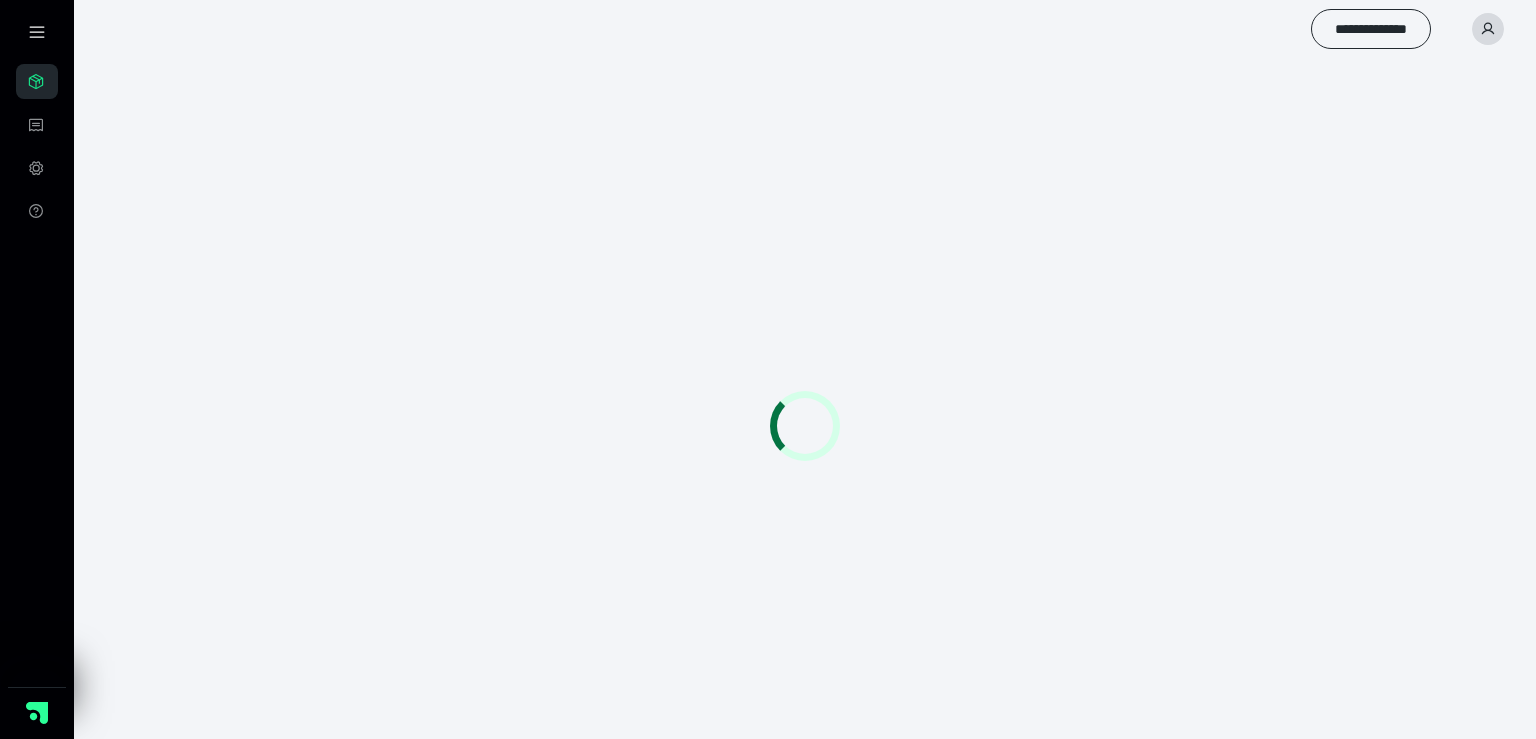 scroll, scrollTop: 0, scrollLeft: 0, axis: both 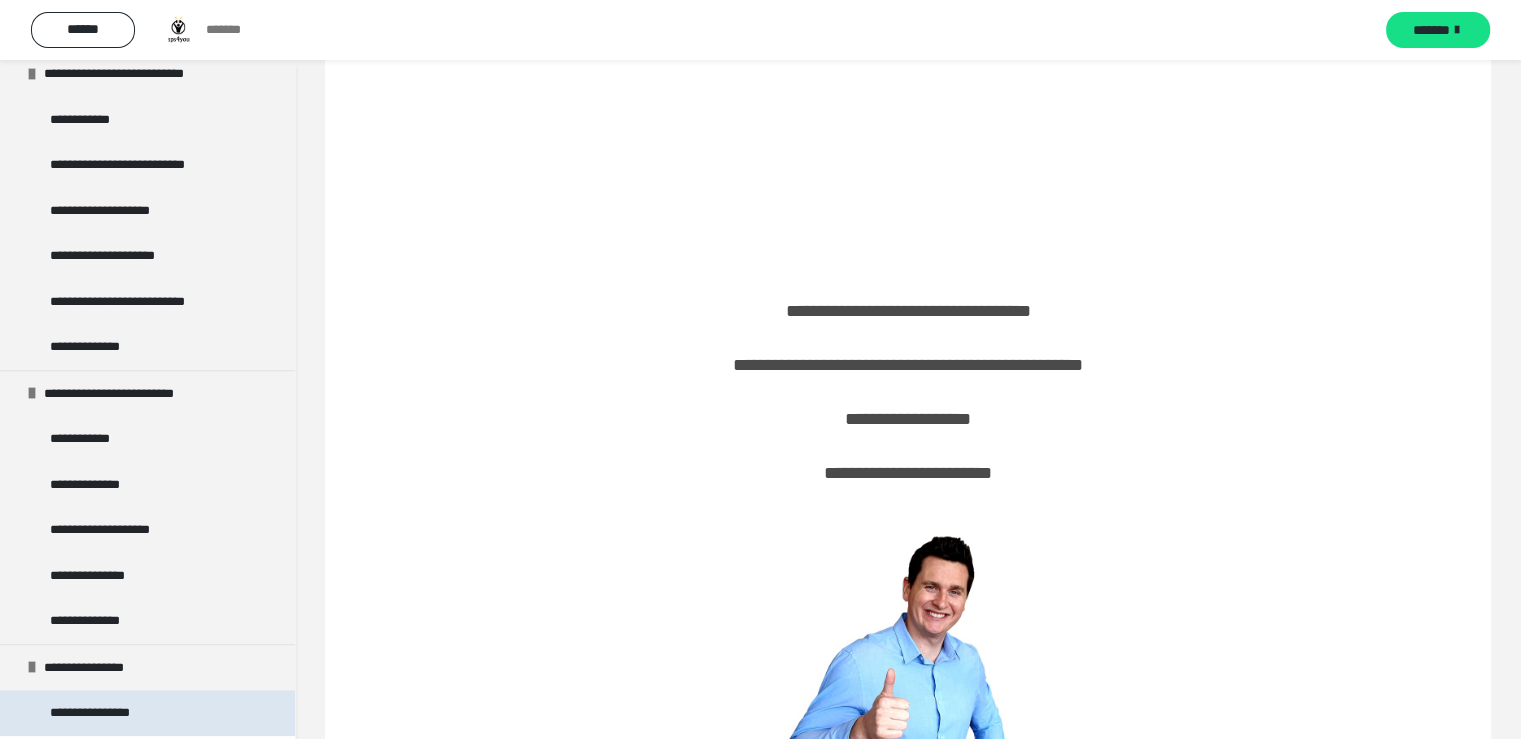 click on "**********" at bounding box center (111, 713) 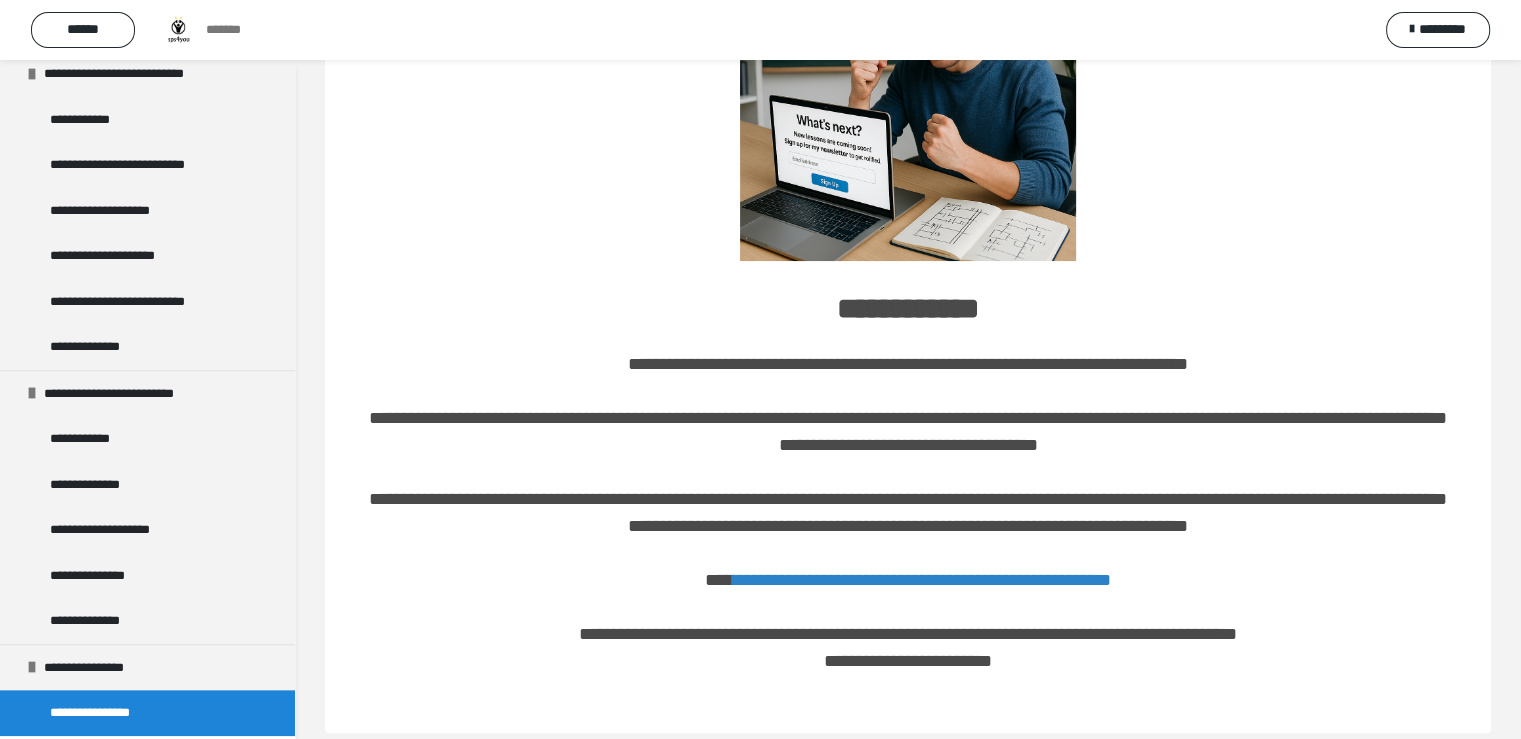 scroll, scrollTop: 268, scrollLeft: 0, axis: vertical 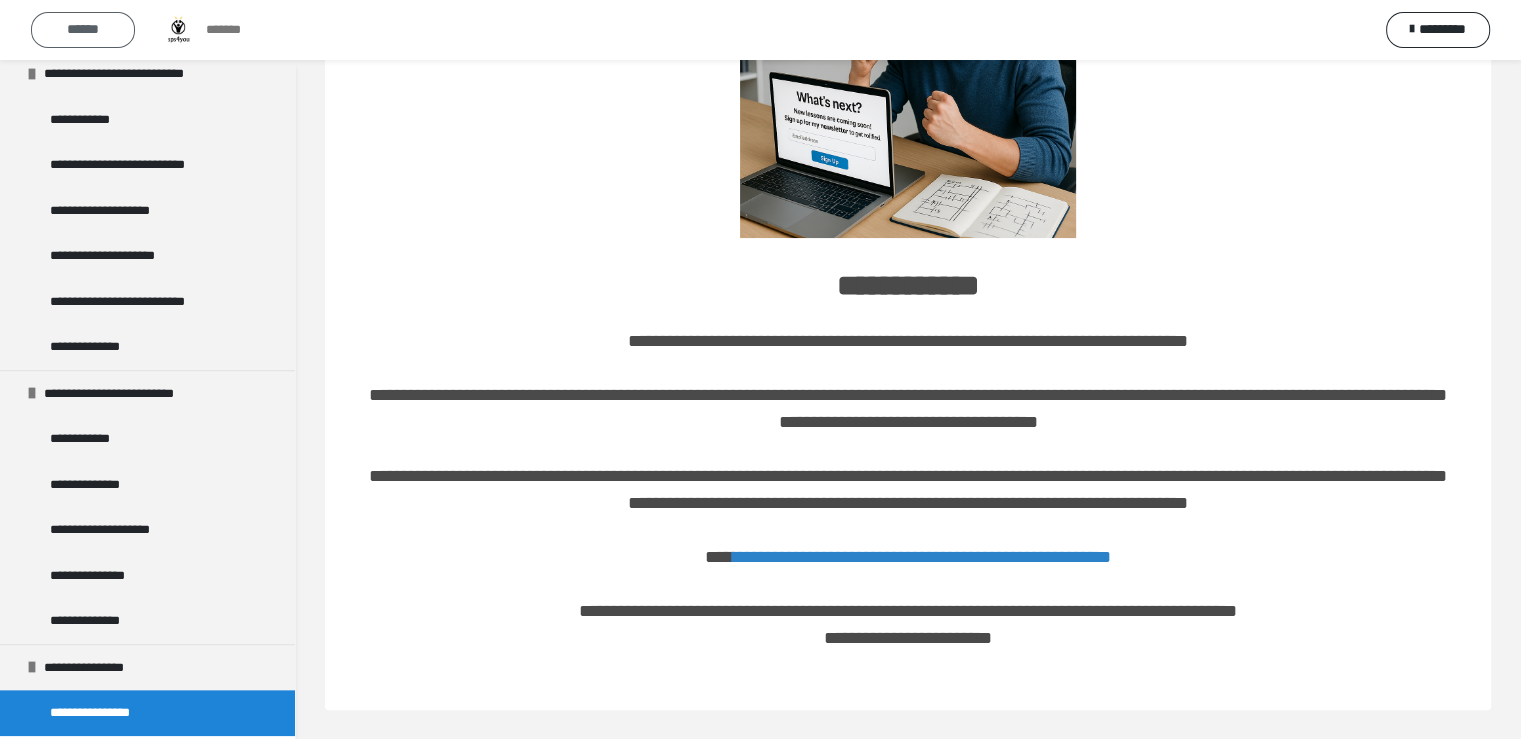 click on "******" at bounding box center [83, 29] 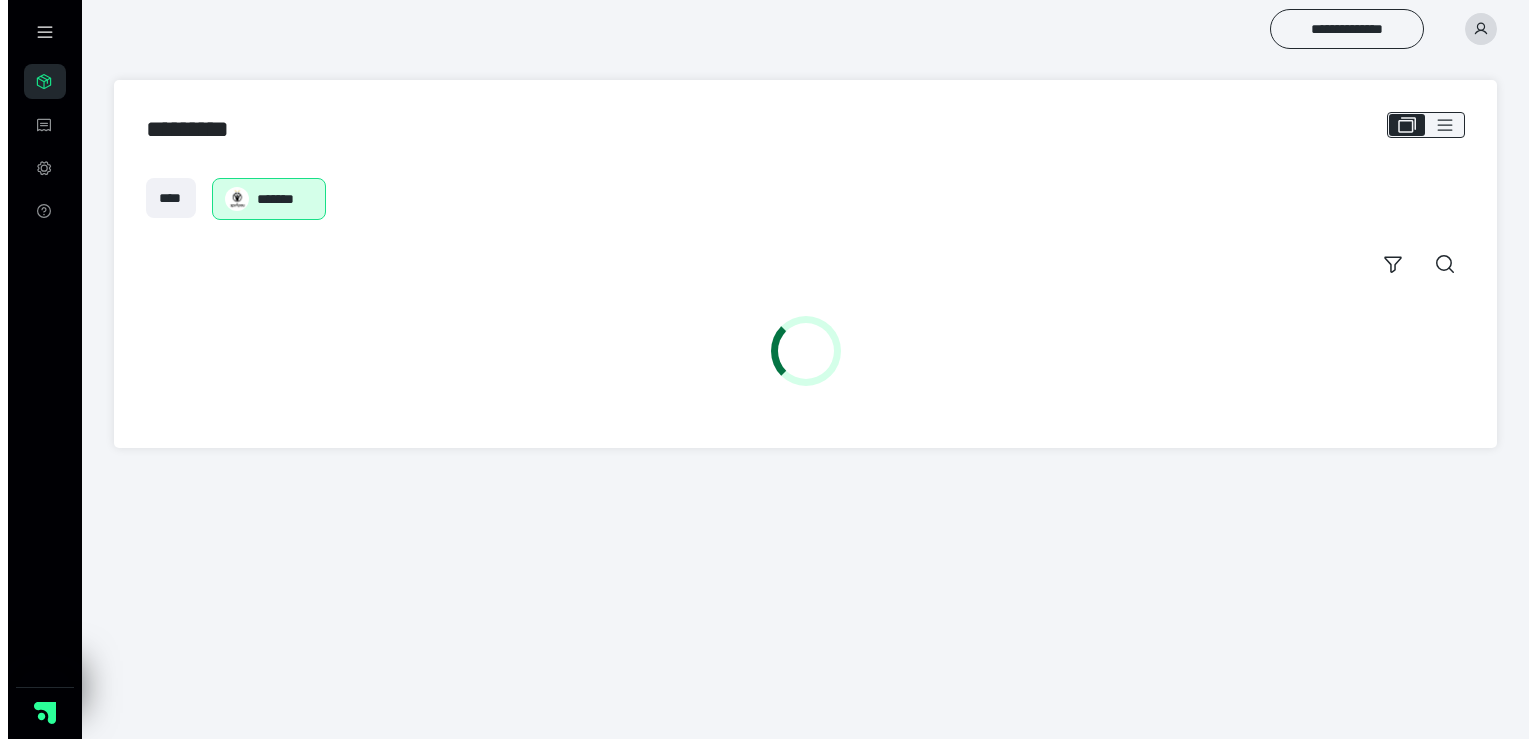 scroll, scrollTop: 0, scrollLeft: 0, axis: both 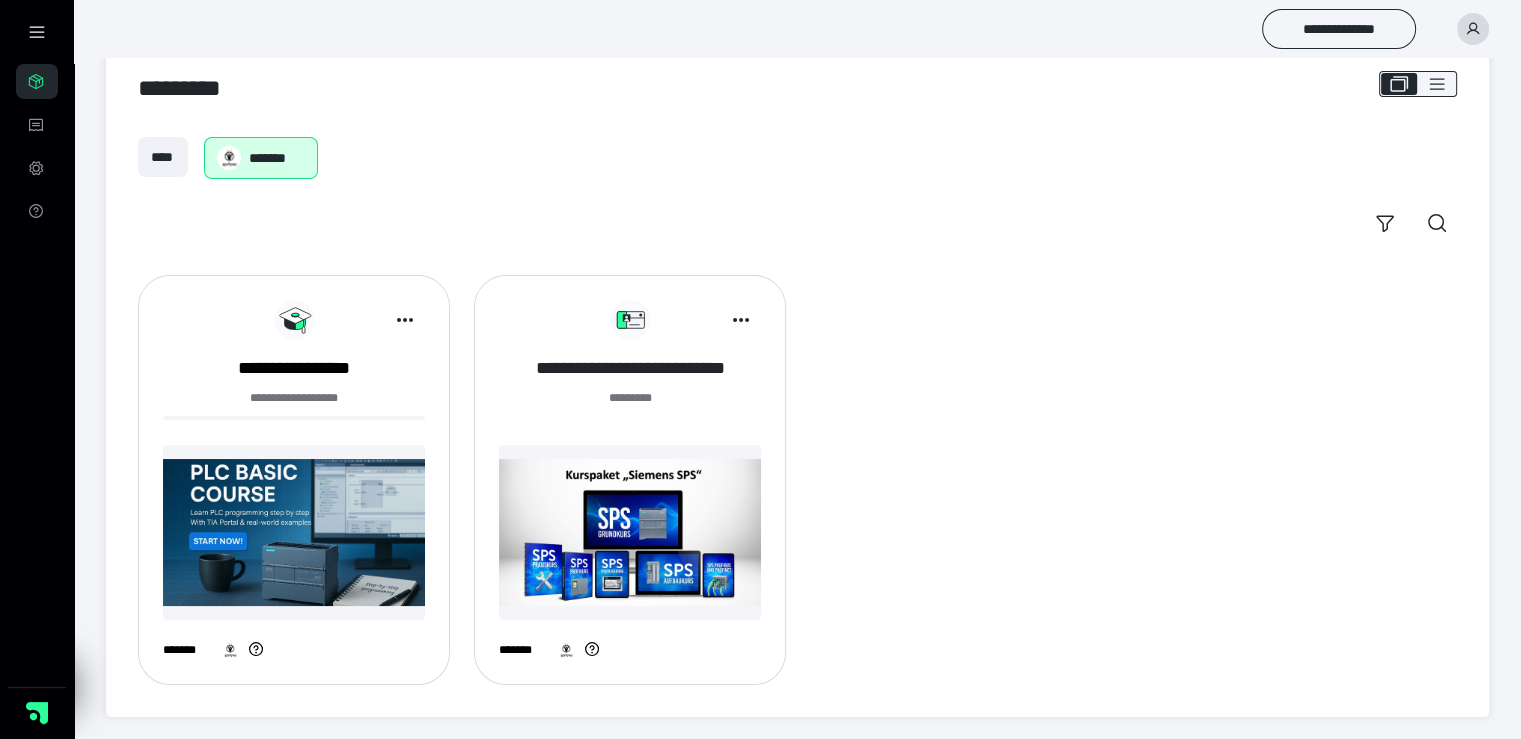 click on "**********" at bounding box center [630, 368] 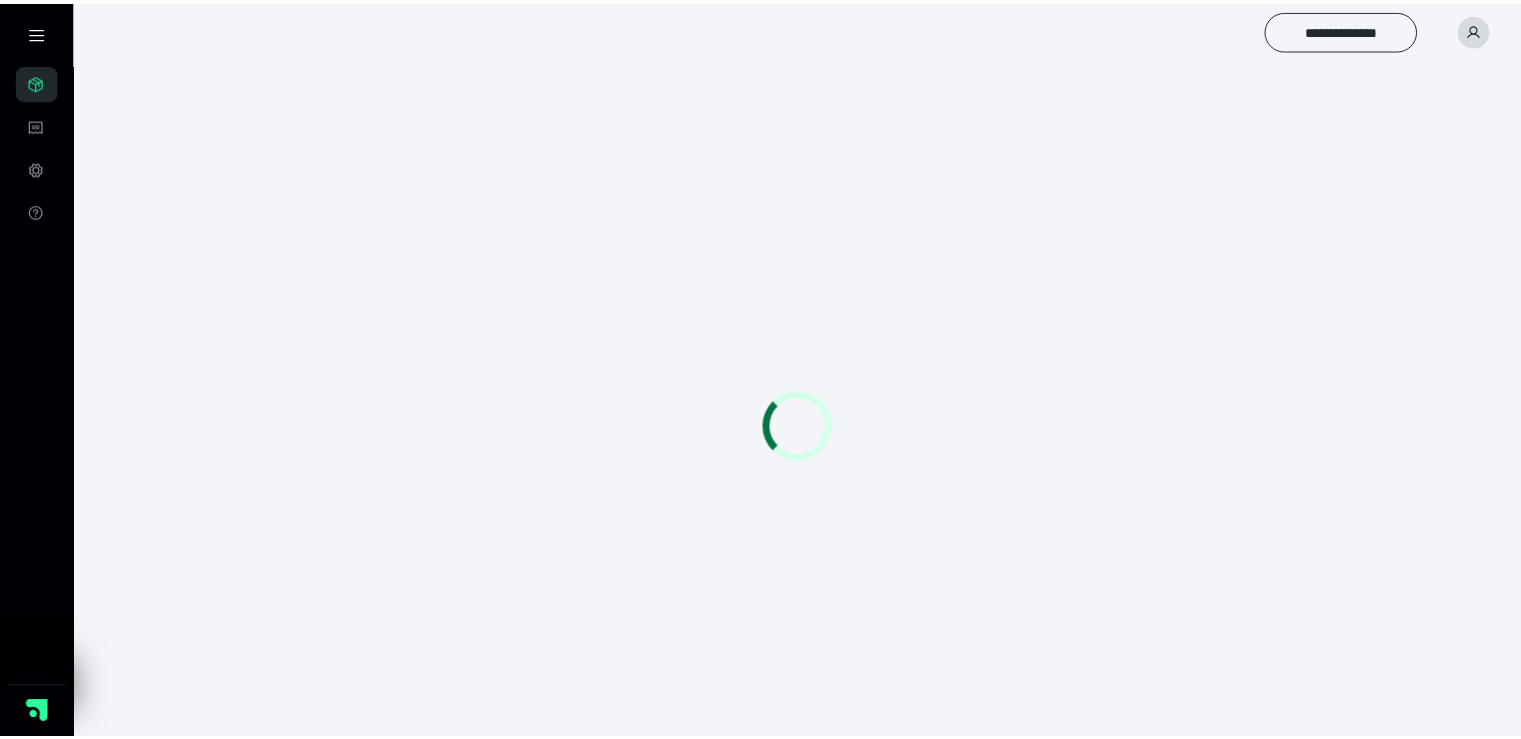scroll, scrollTop: 0, scrollLeft: 0, axis: both 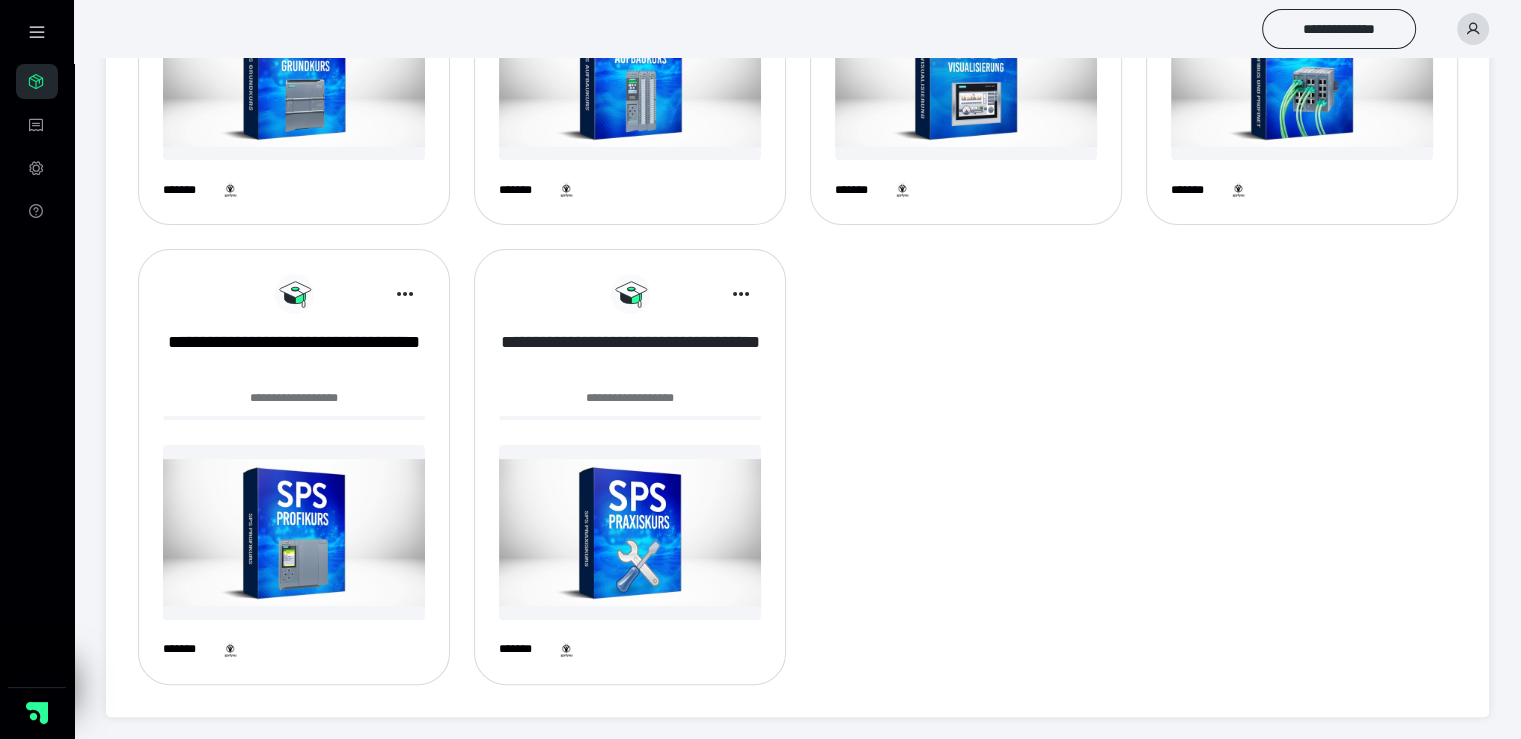 click on "**********" at bounding box center (630, 355) 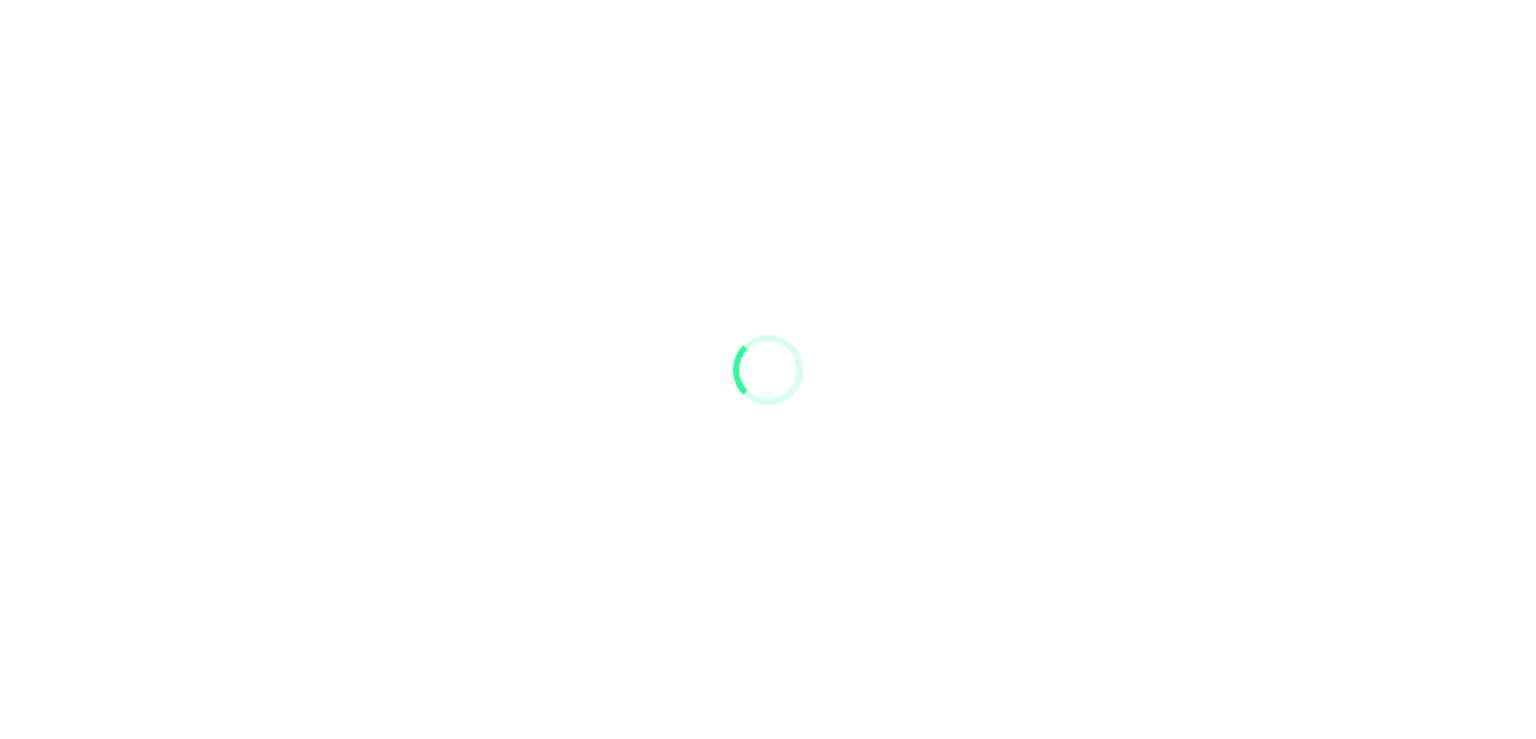 scroll, scrollTop: 0, scrollLeft: 0, axis: both 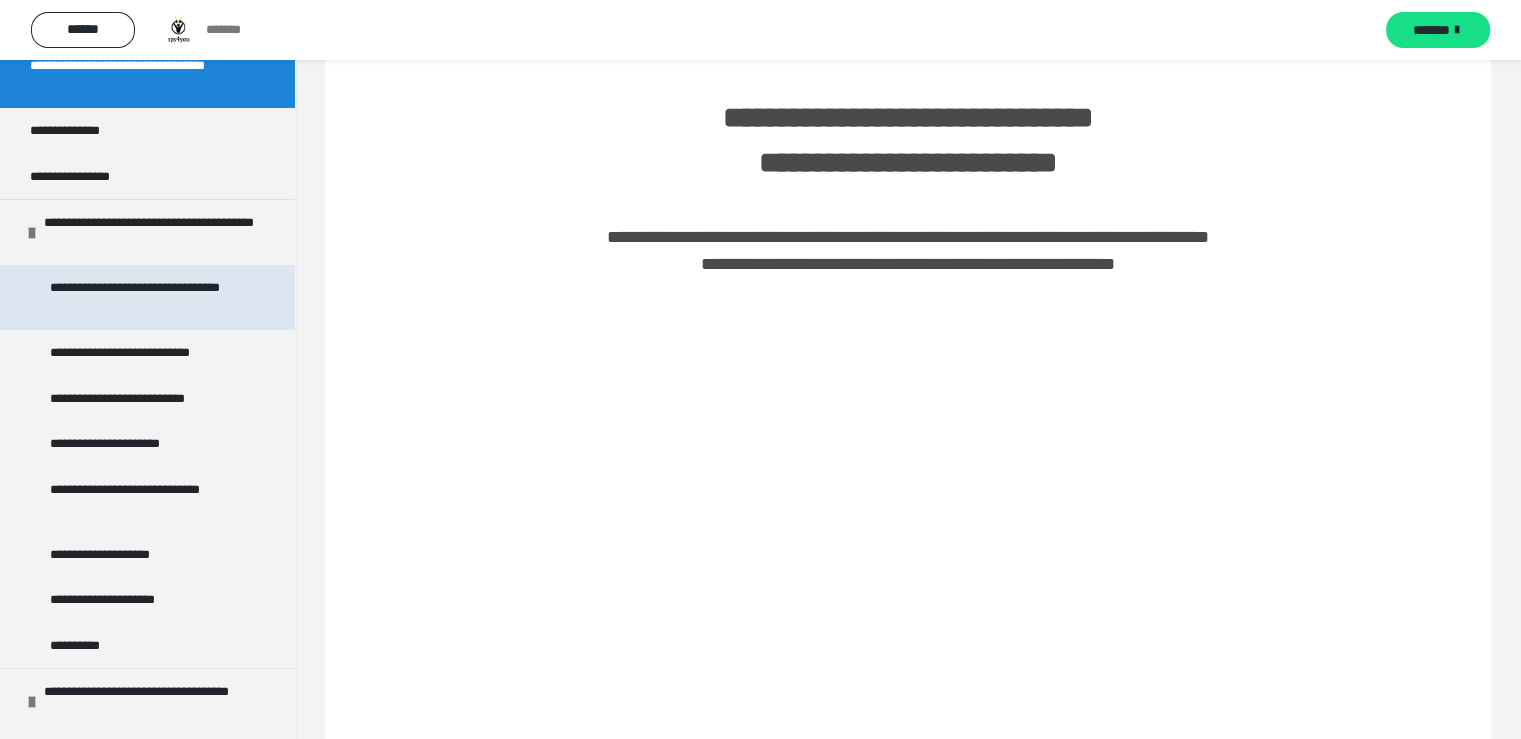 click on "**********" at bounding box center (142, 297) 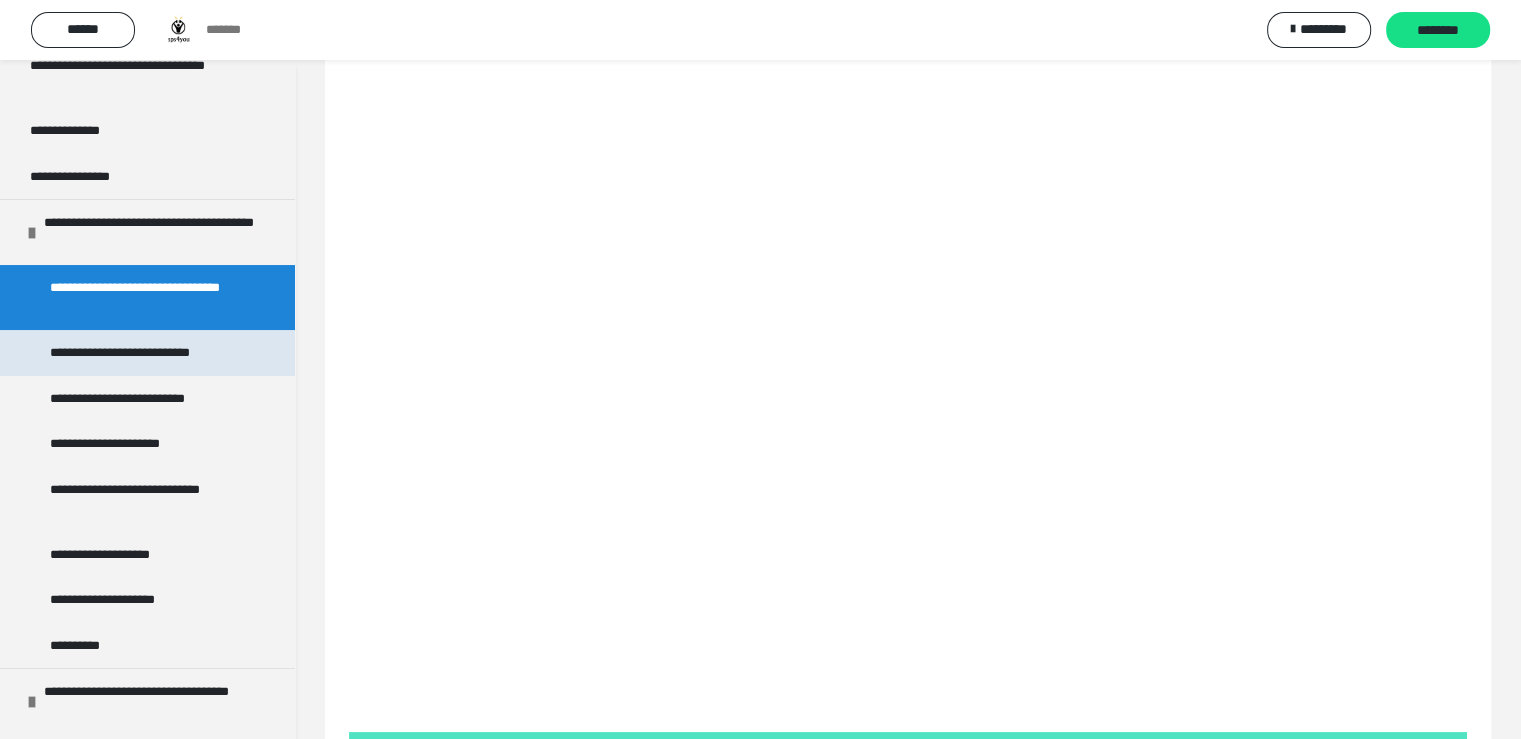 click on "**********" at bounding box center (147, 353) 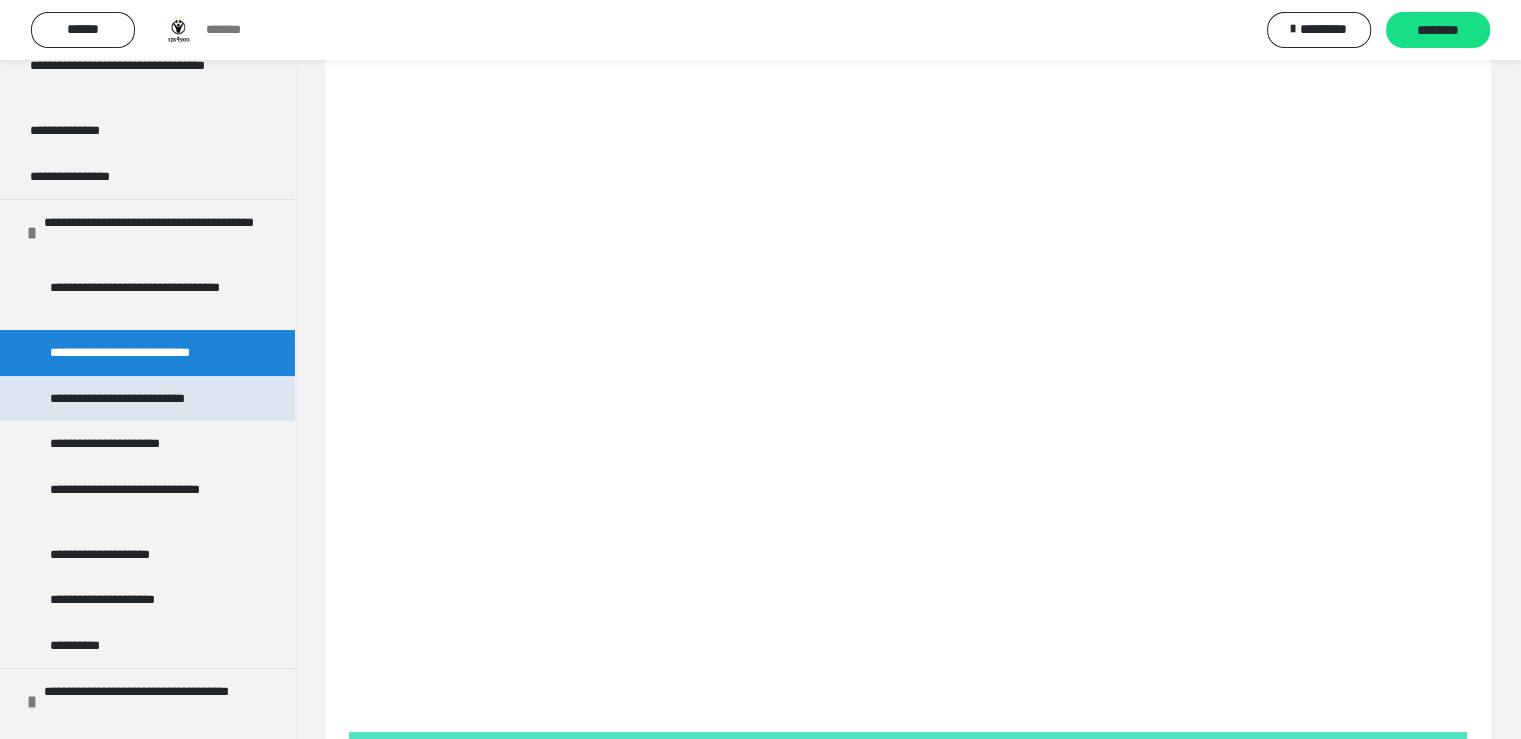 click on "**********" at bounding box center [130, 399] 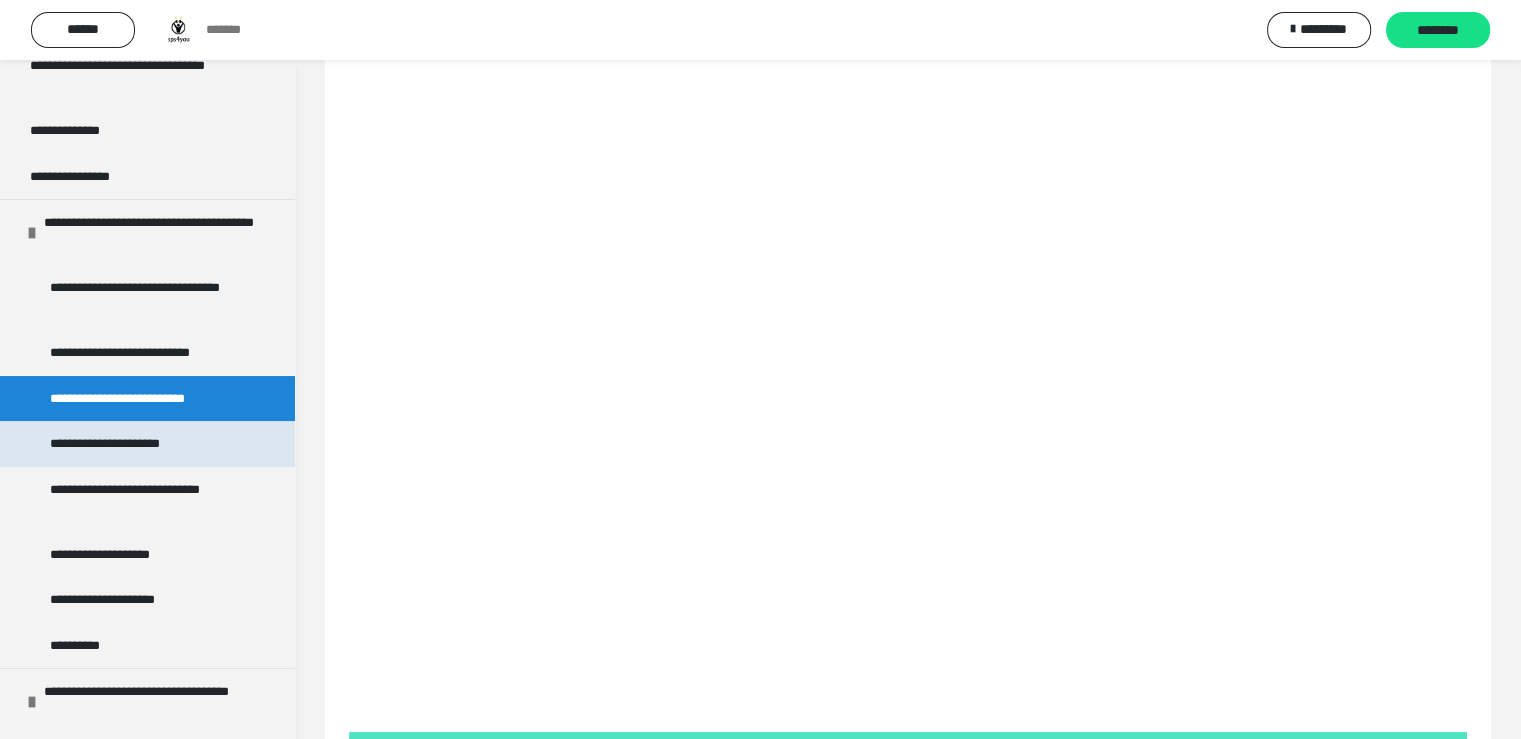 click on "**********" at bounding box center [122, 444] 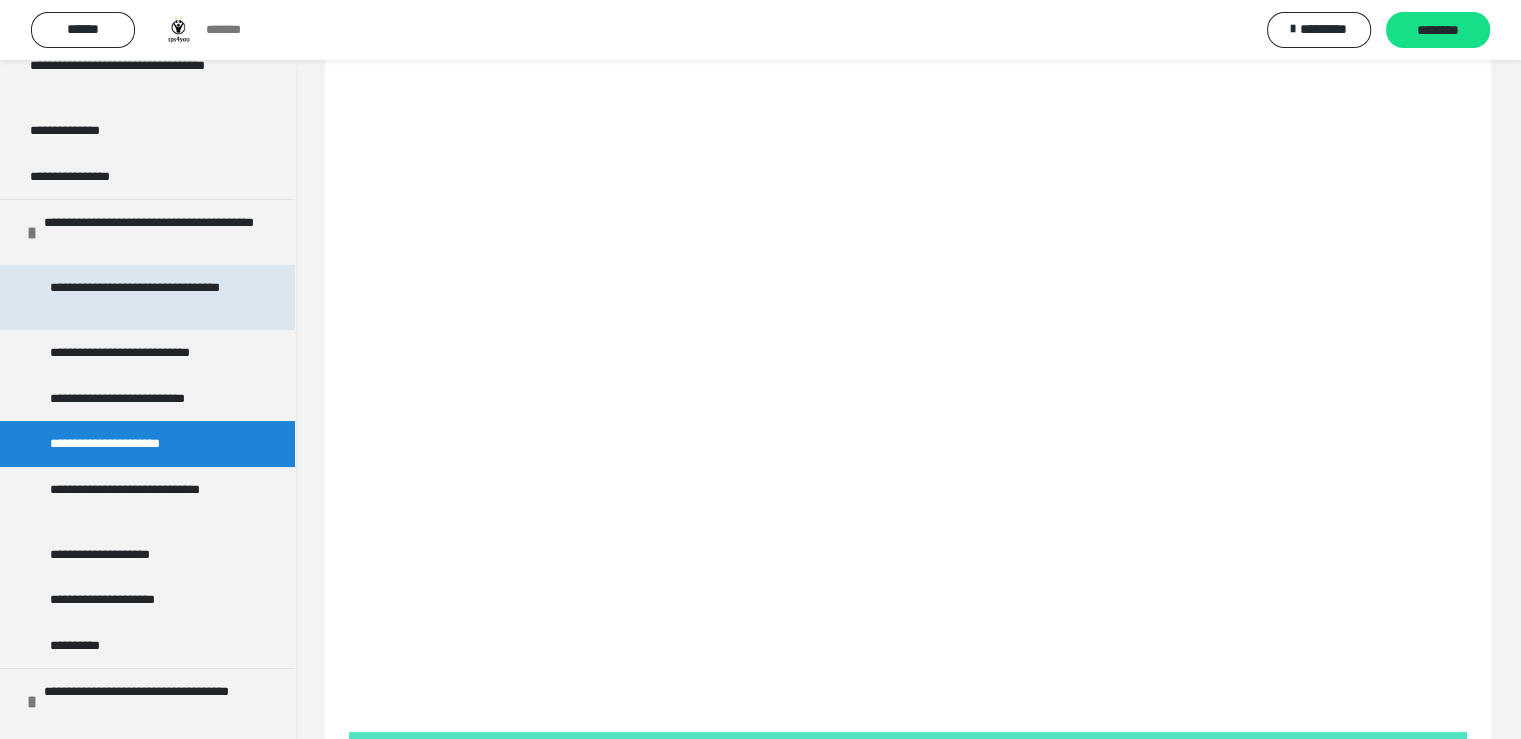 click on "**********" at bounding box center [142, 297] 